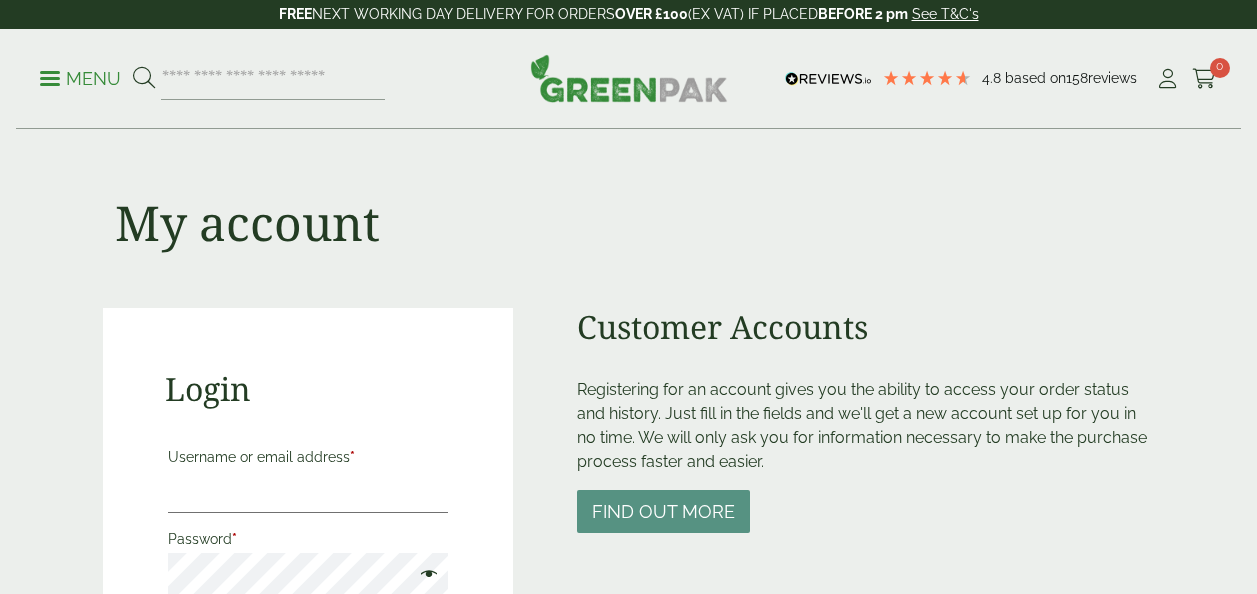 scroll, scrollTop: 208, scrollLeft: 0, axis: vertical 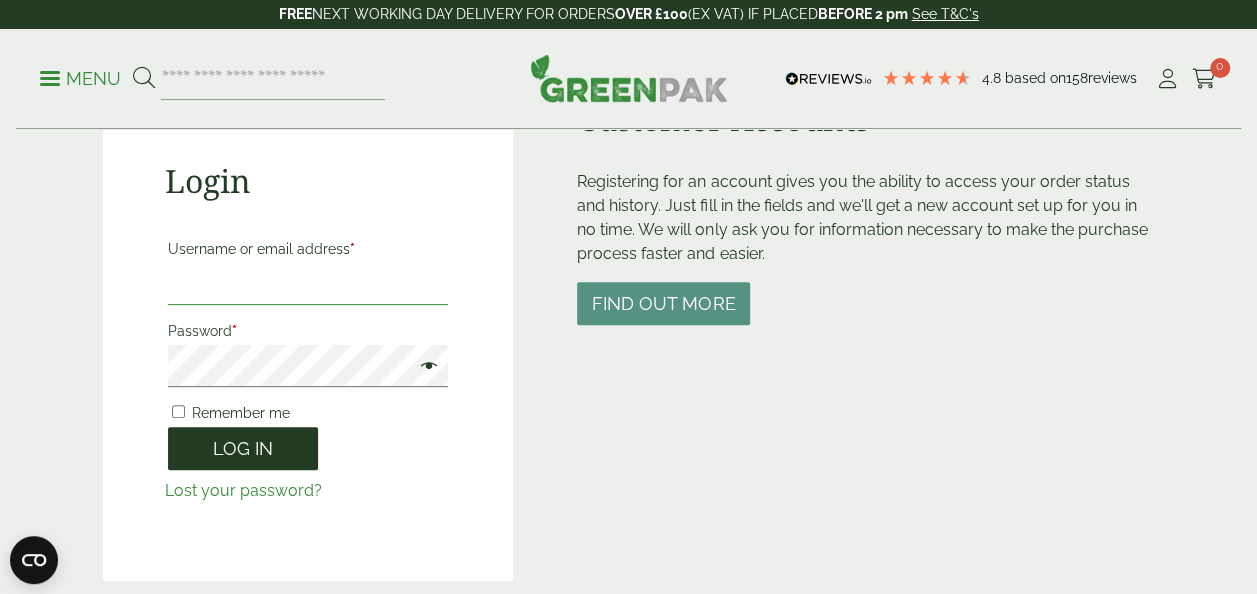 type on "**********" 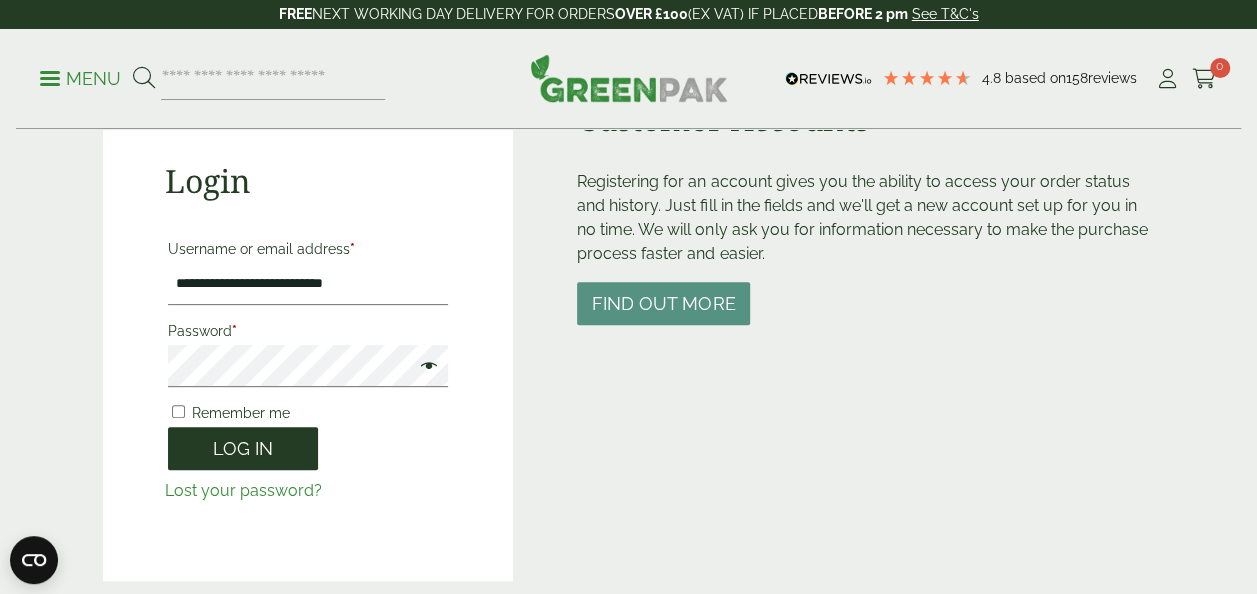 click on "Log in" at bounding box center (243, 448) 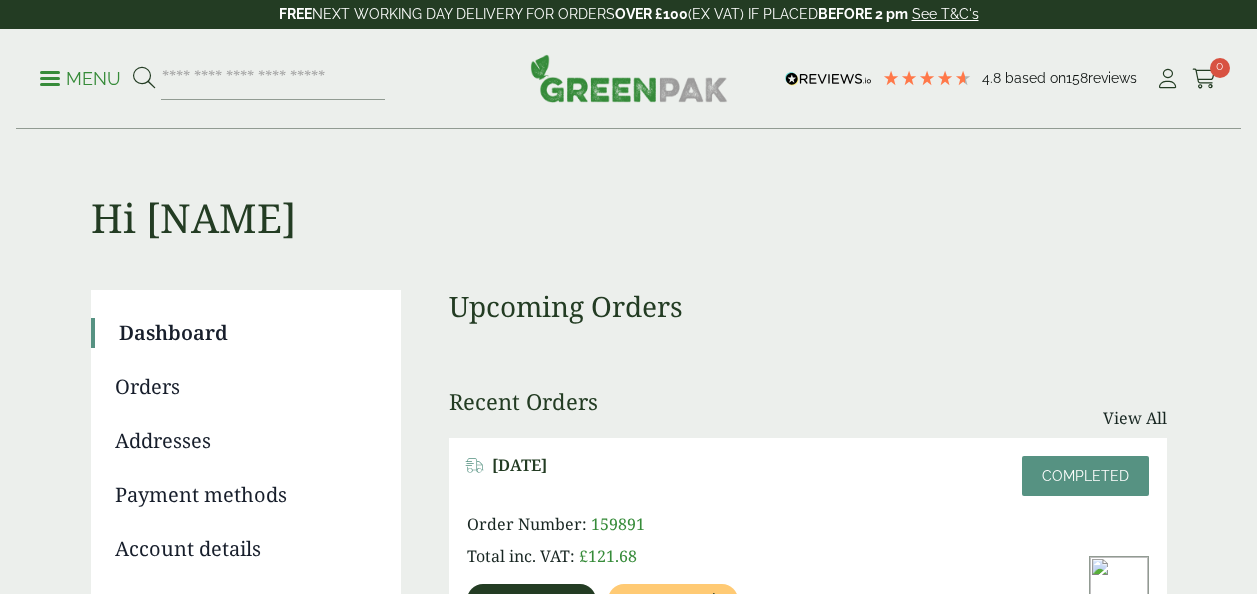 scroll, scrollTop: 0, scrollLeft: 0, axis: both 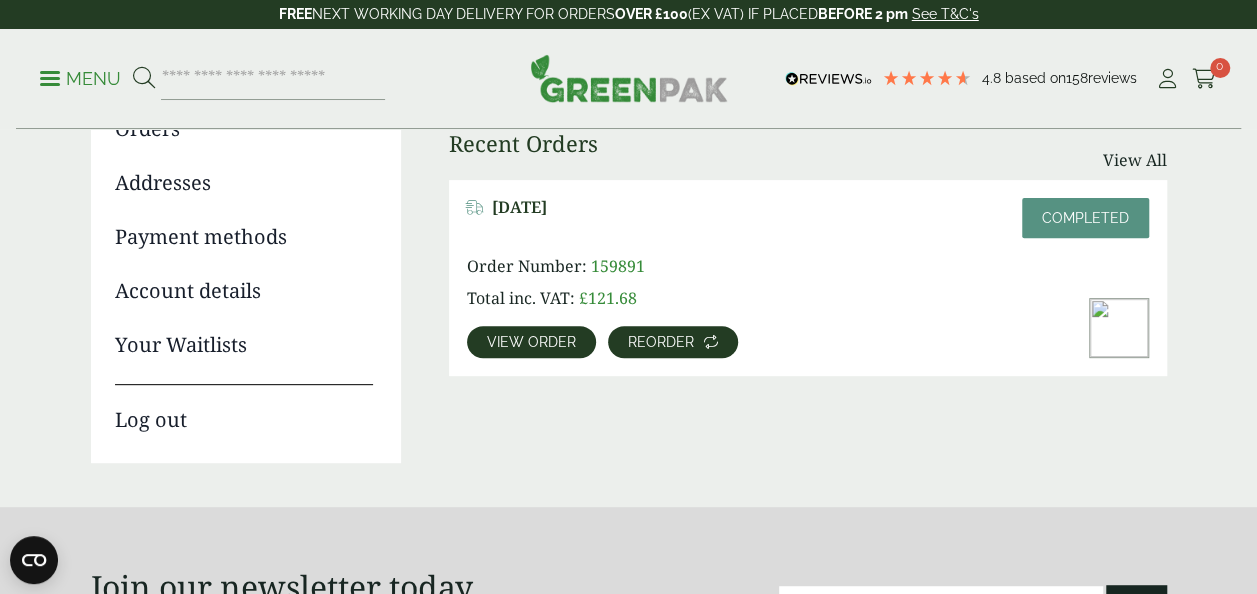 click on "Reorder" at bounding box center [661, 342] 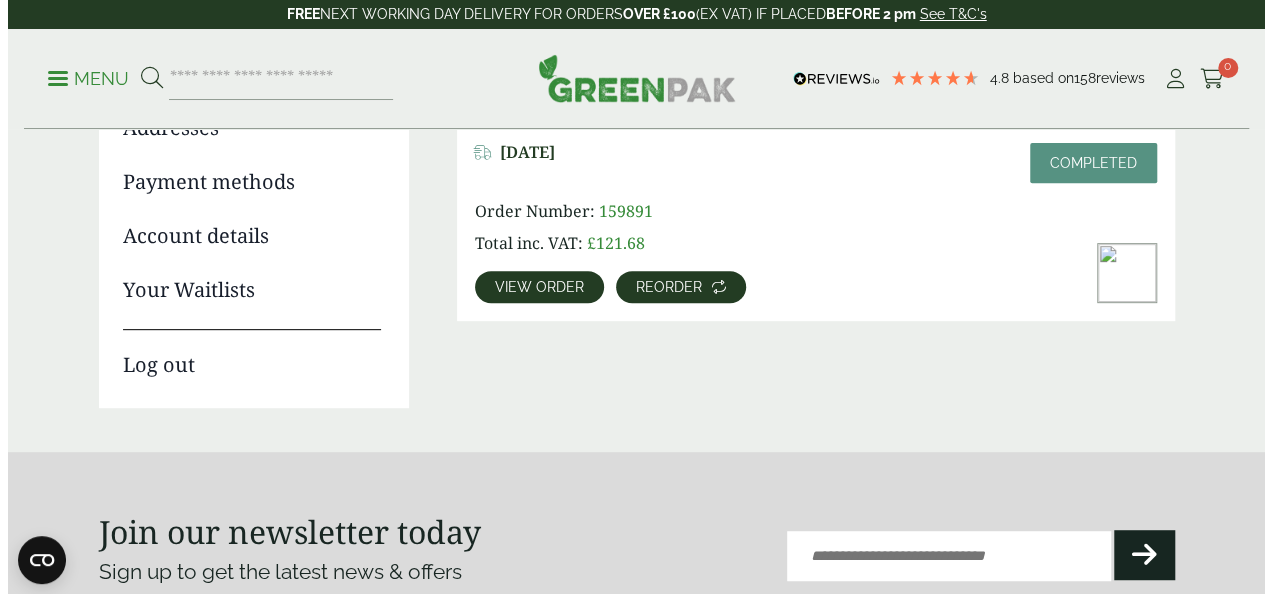 scroll, scrollTop: 412, scrollLeft: 0, axis: vertical 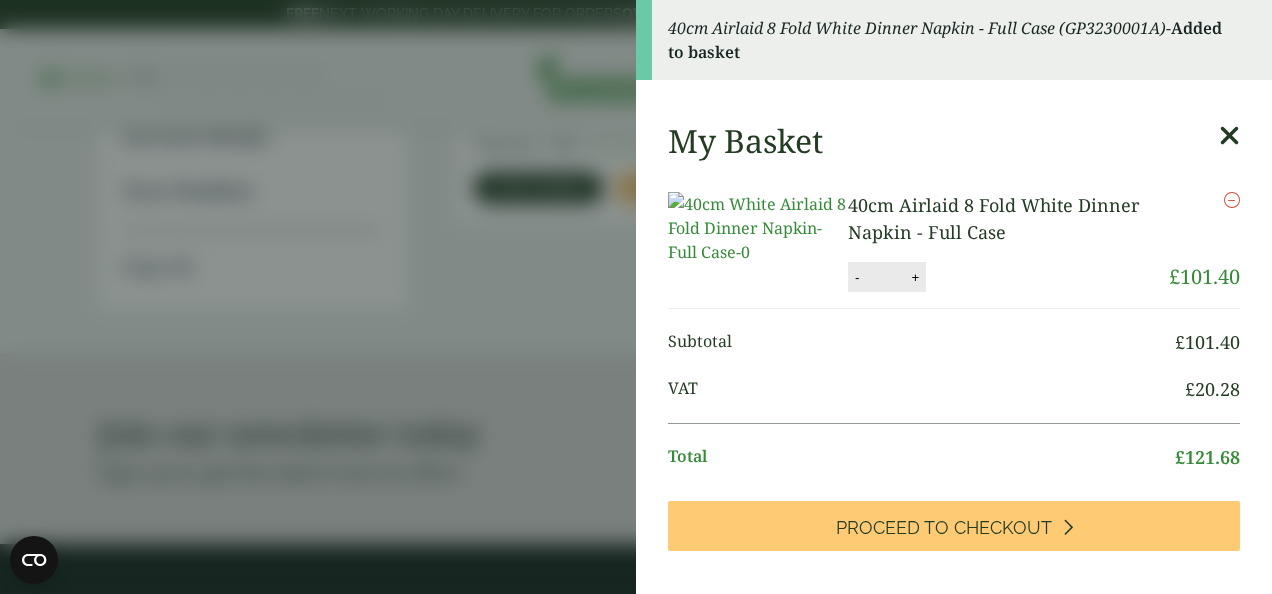 click at bounding box center [1229, 136] 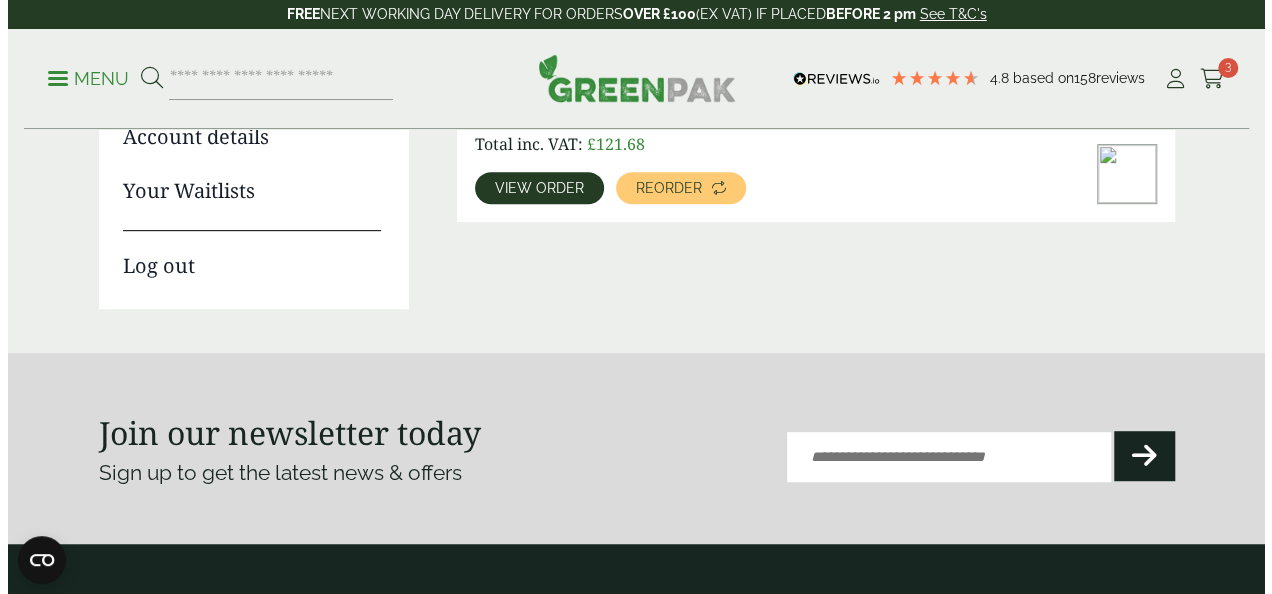 scroll, scrollTop: 0, scrollLeft: 0, axis: both 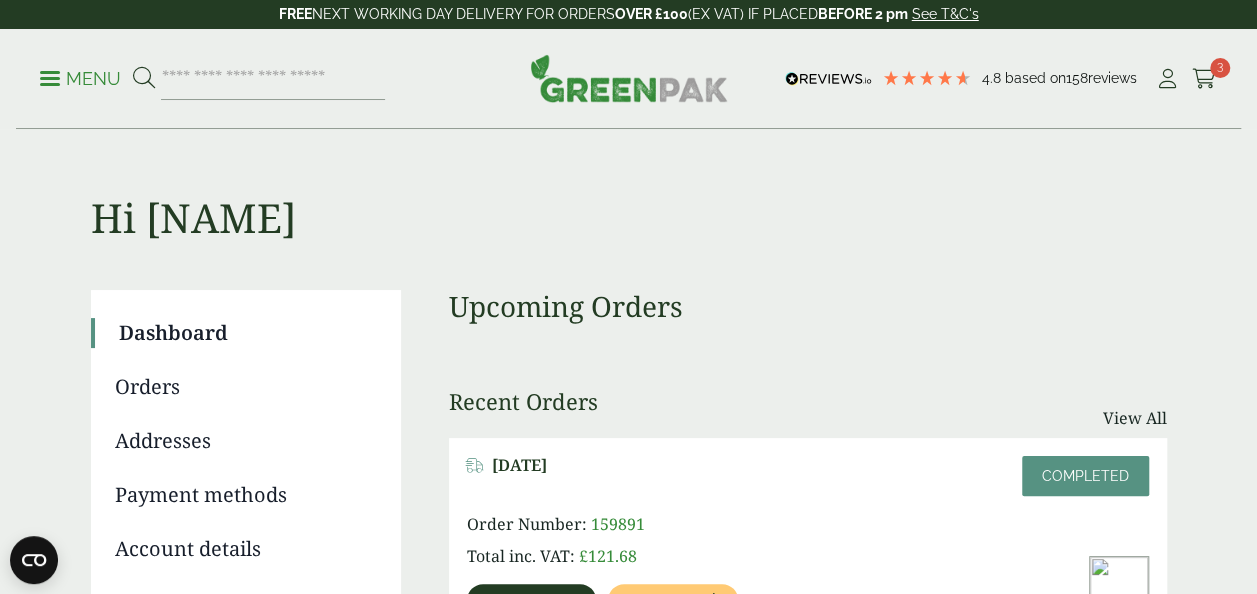 click on "Menu" at bounding box center (80, 79) 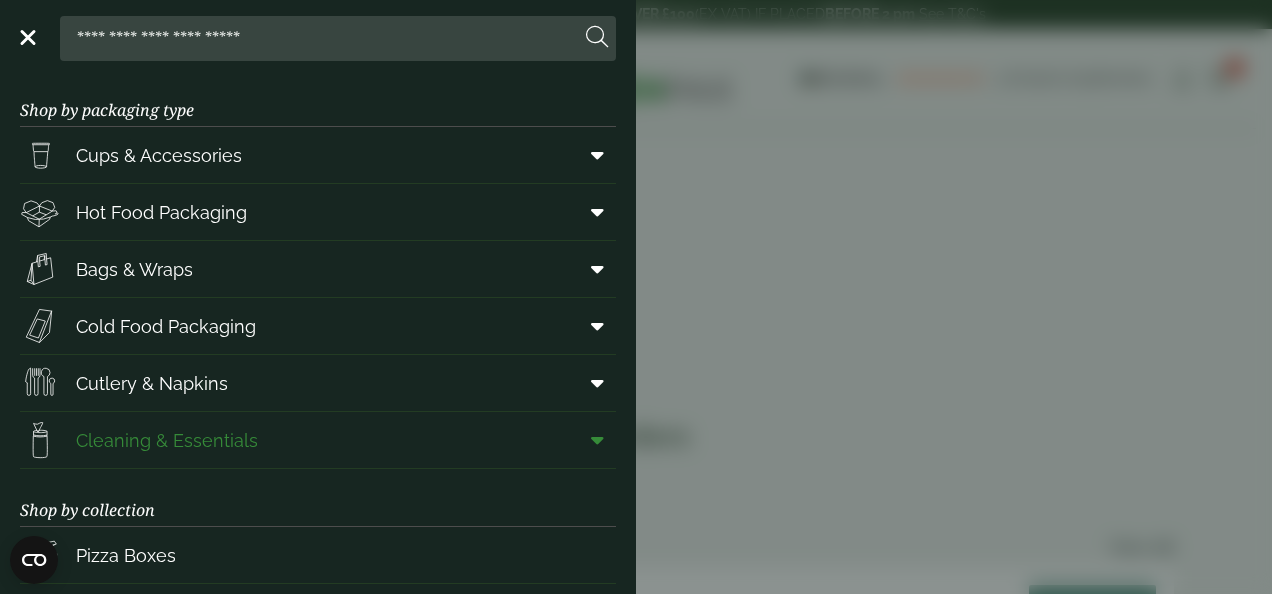 click on "Cleaning & Essentials" at bounding box center [318, 440] 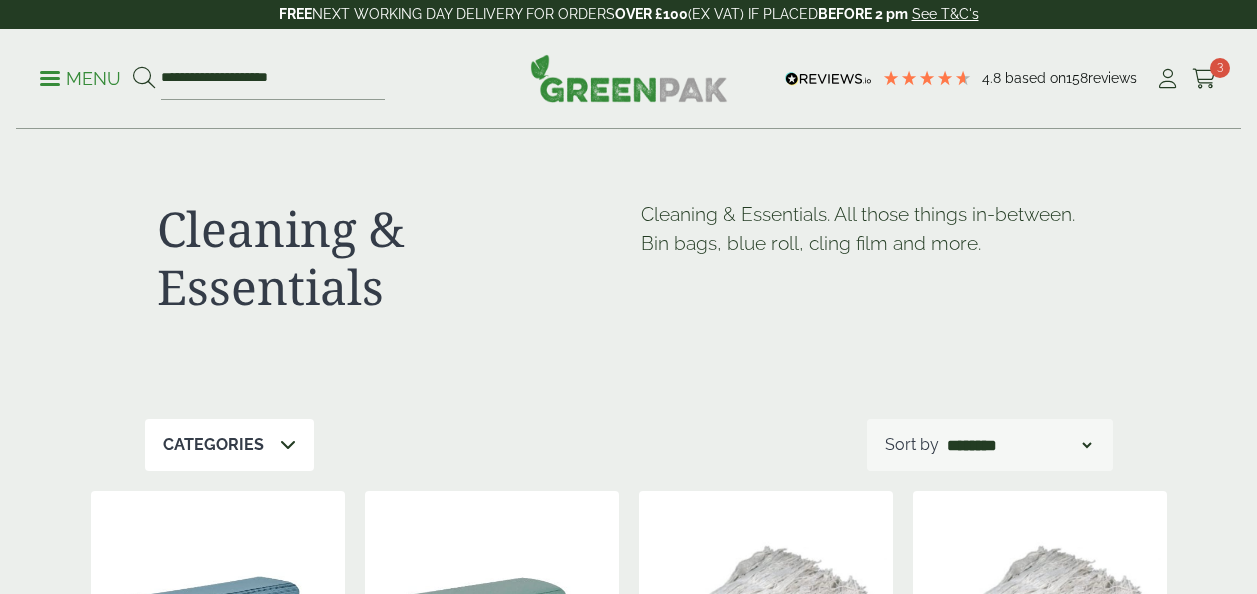 scroll, scrollTop: 0, scrollLeft: 0, axis: both 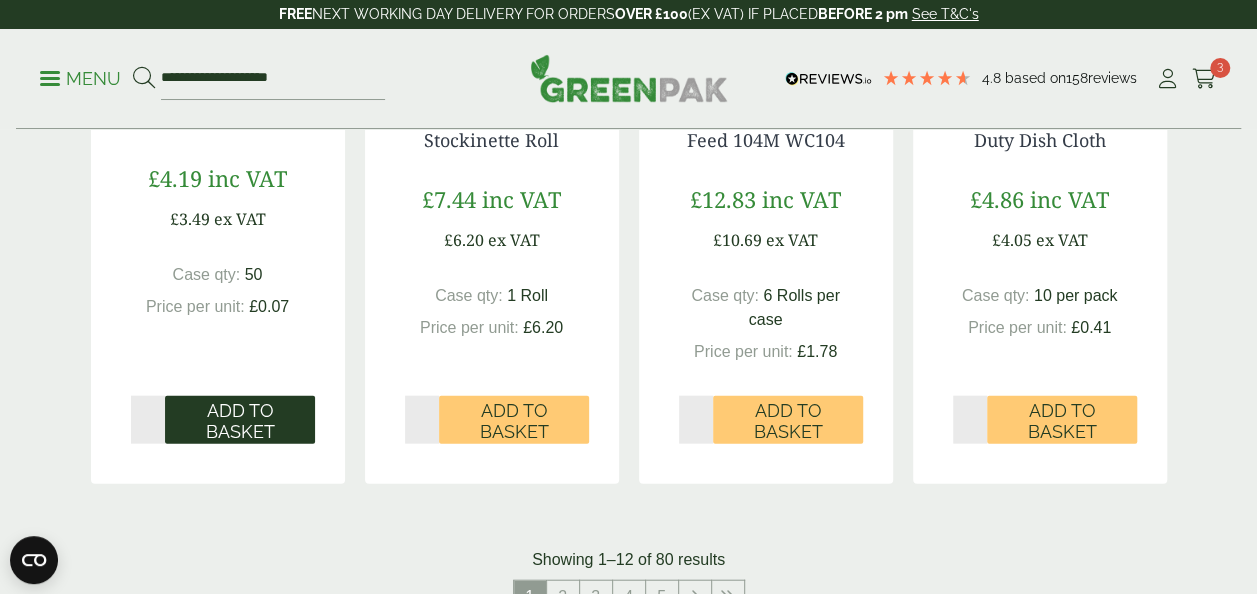 click on "Add to Basket" at bounding box center (240, 421) 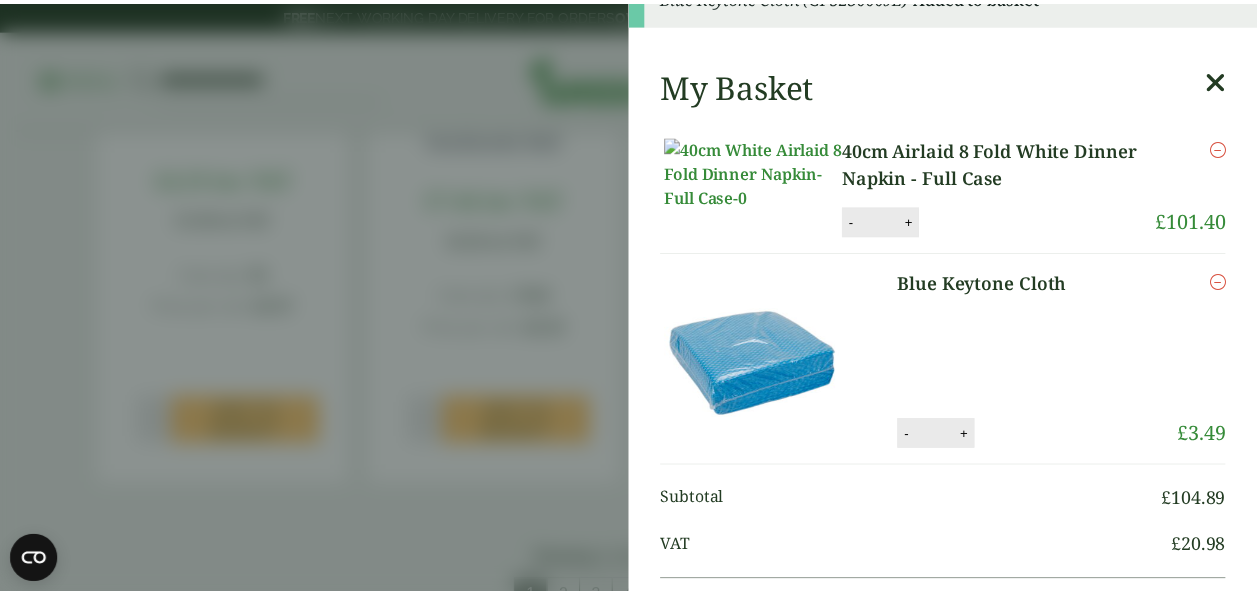 scroll, scrollTop: 0, scrollLeft: 0, axis: both 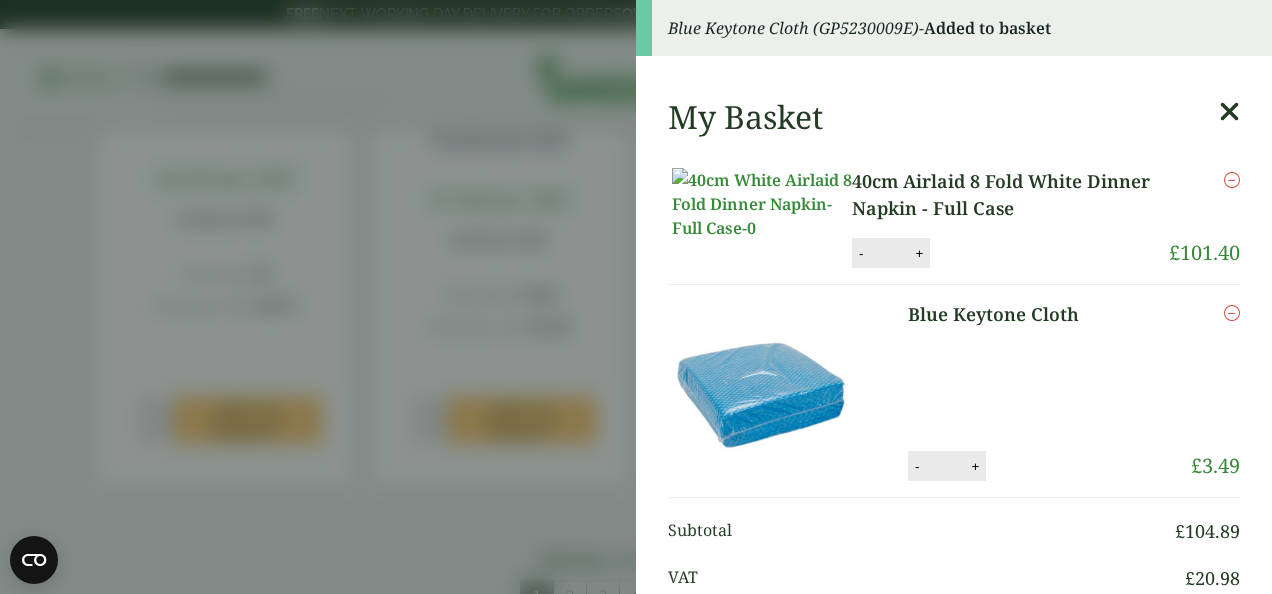 click on "My Basket
40cm  Airlaid 8 Fold White Dinner Napkin - Full Case
40cm  Airlaid 8 Fold White Dinner Napkin - Full Case quantity
- * +
Update
Remove
£ 101.40
-" at bounding box center [954, 794] 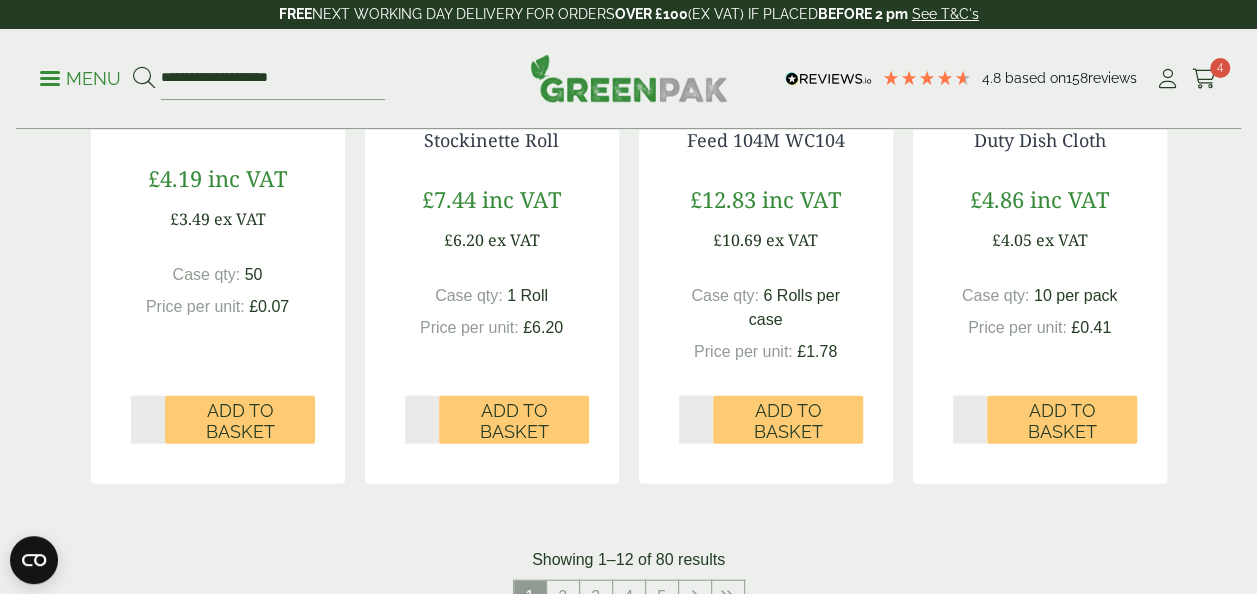 scroll, scrollTop: 2252, scrollLeft: 0, axis: vertical 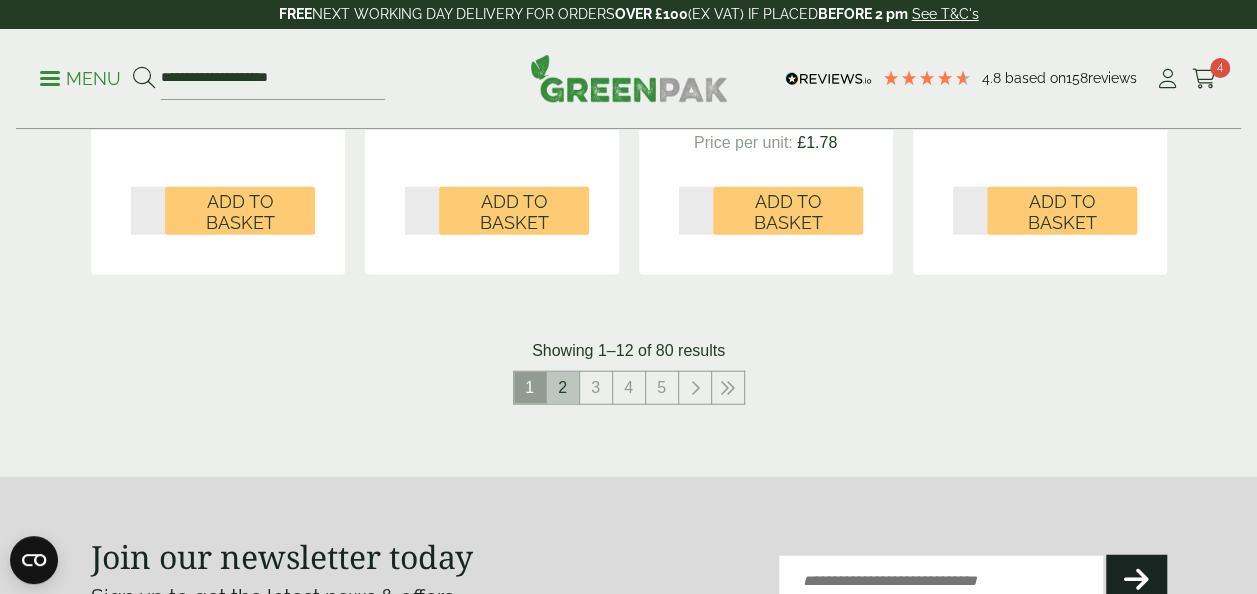 click on "2" at bounding box center (563, 388) 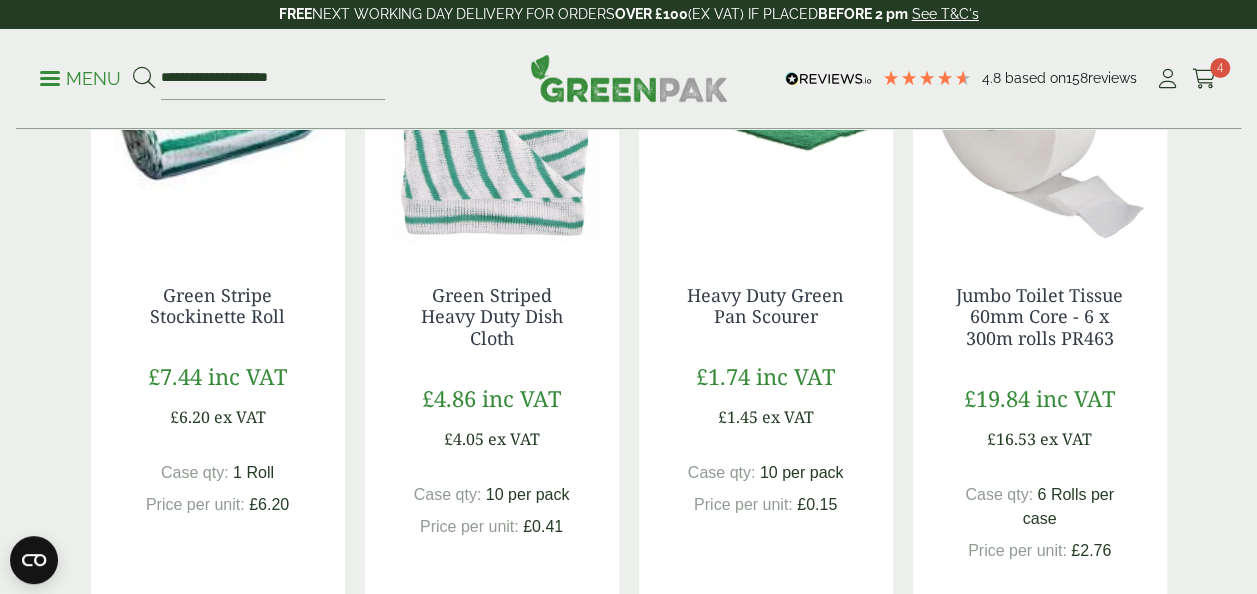 scroll, scrollTop: 2107, scrollLeft: 0, axis: vertical 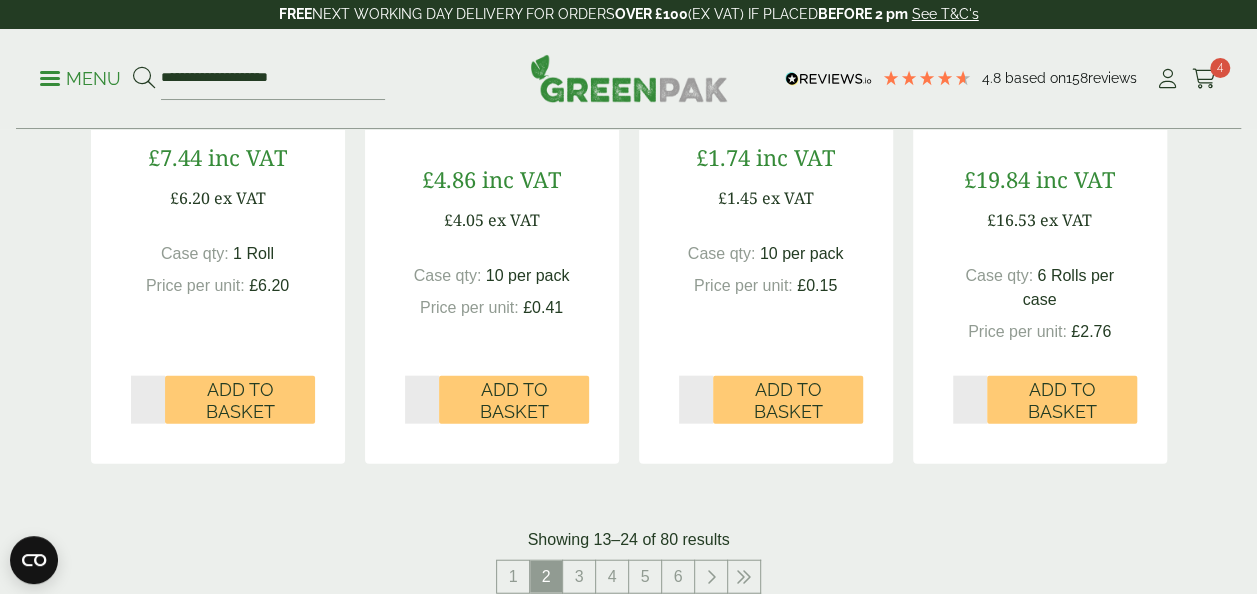 type on "*" 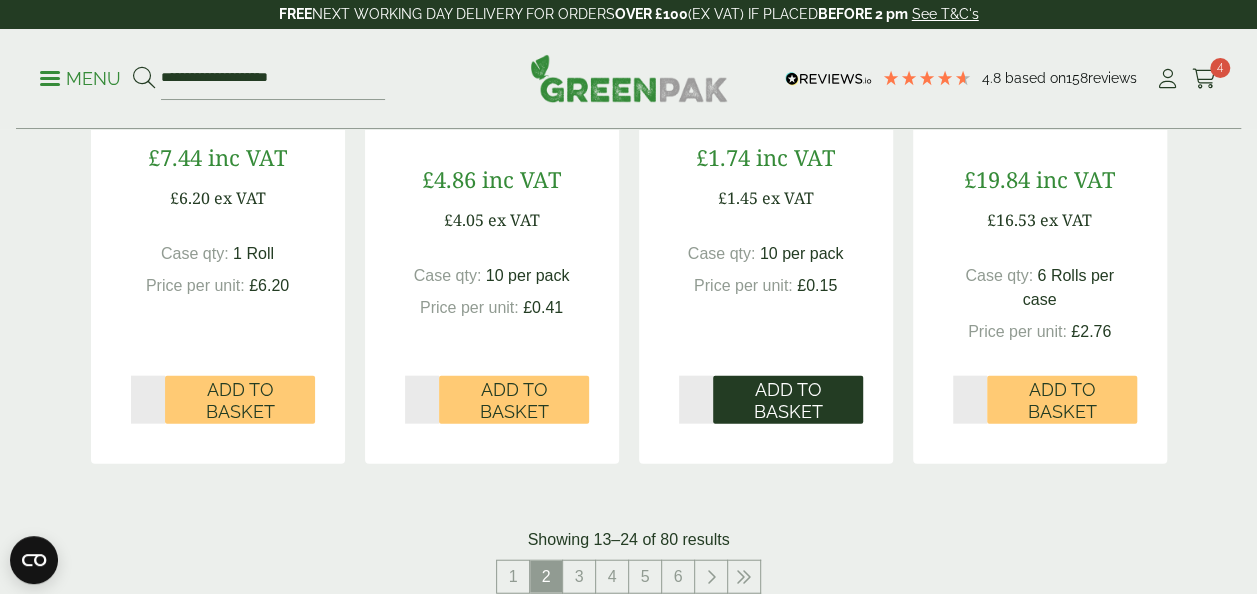 click on "Add to Basket" at bounding box center (788, 400) 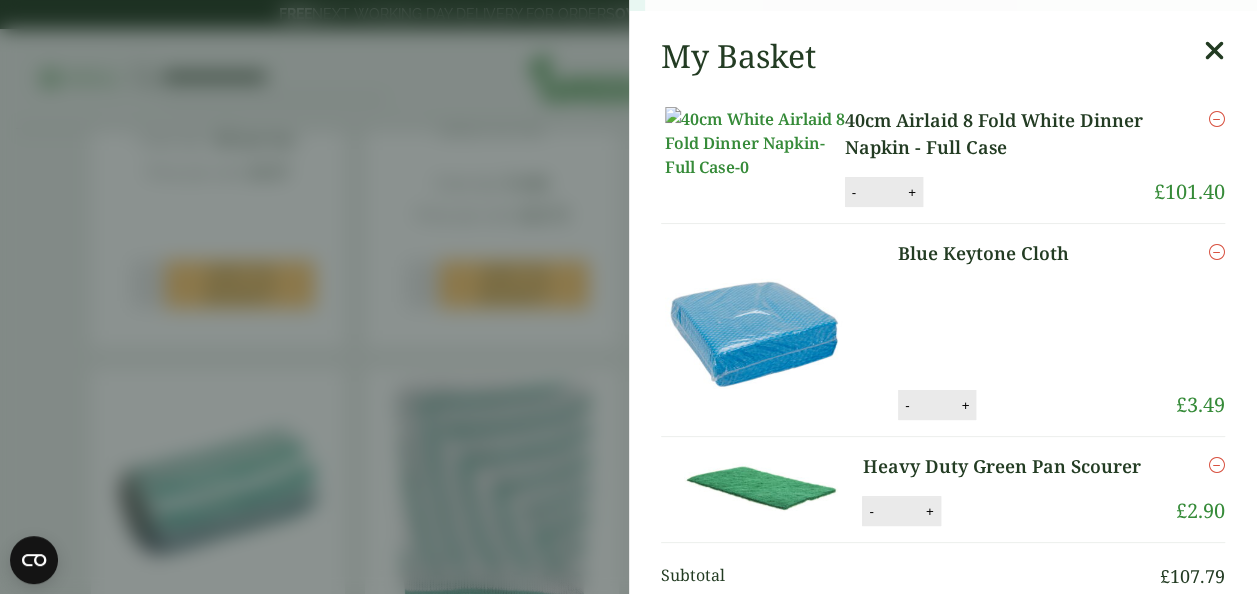scroll, scrollTop: 1514, scrollLeft: 0, axis: vertical 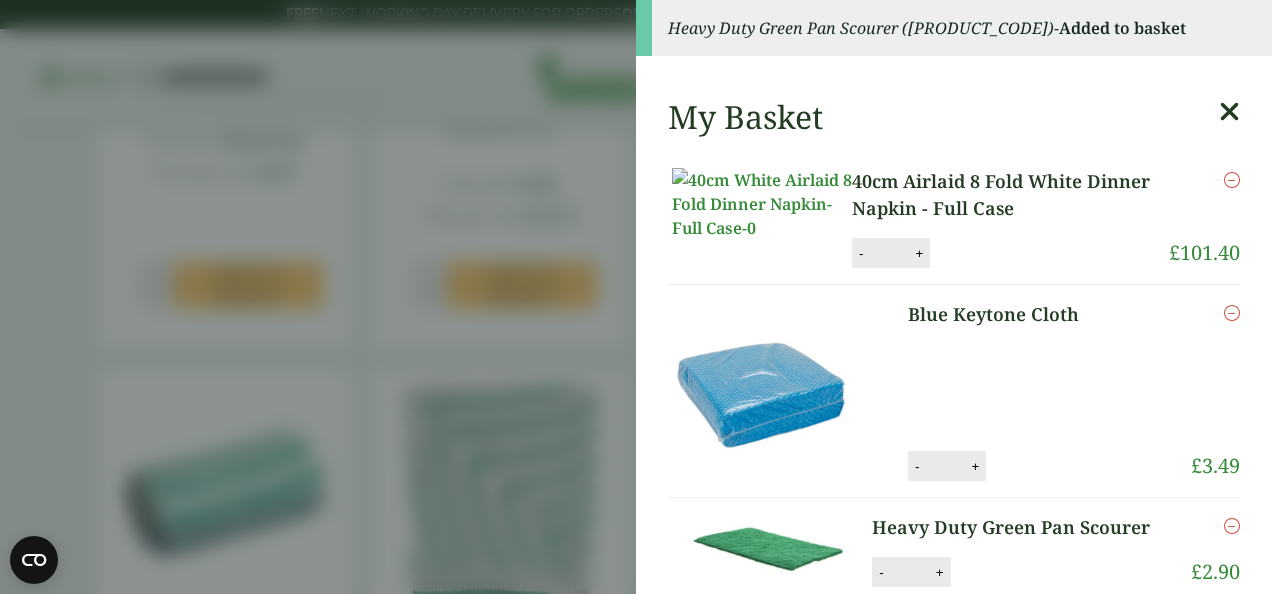 click at bounding box center [1229, 112] 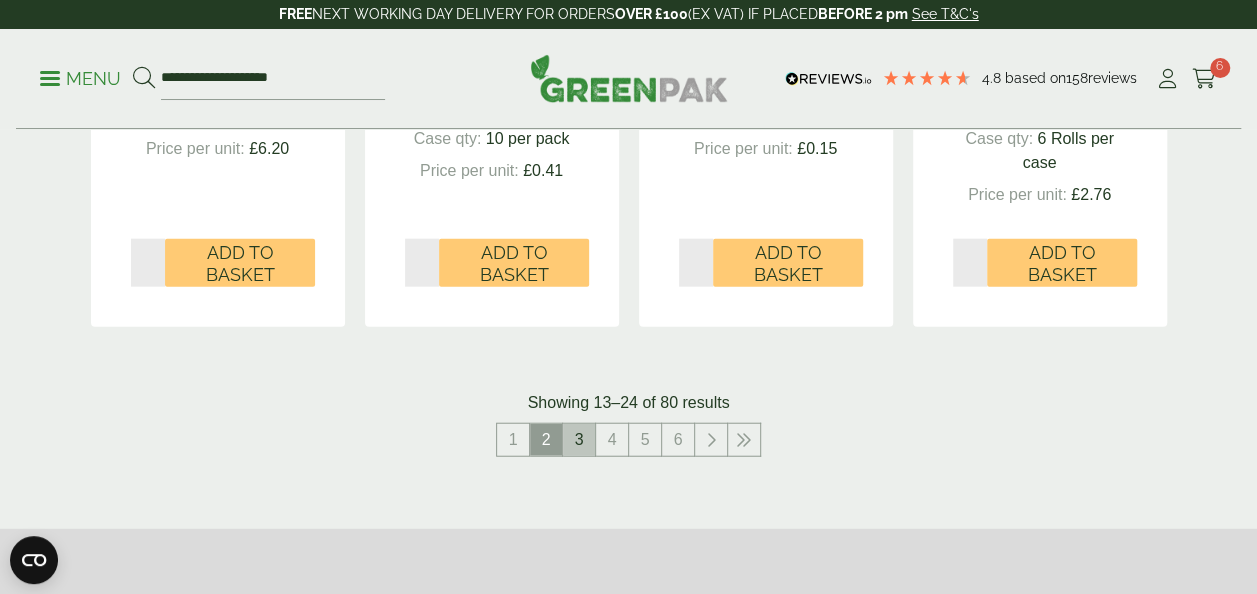 scroll, scrollTop: 2245, scrollLeft: 0, axis: vertical 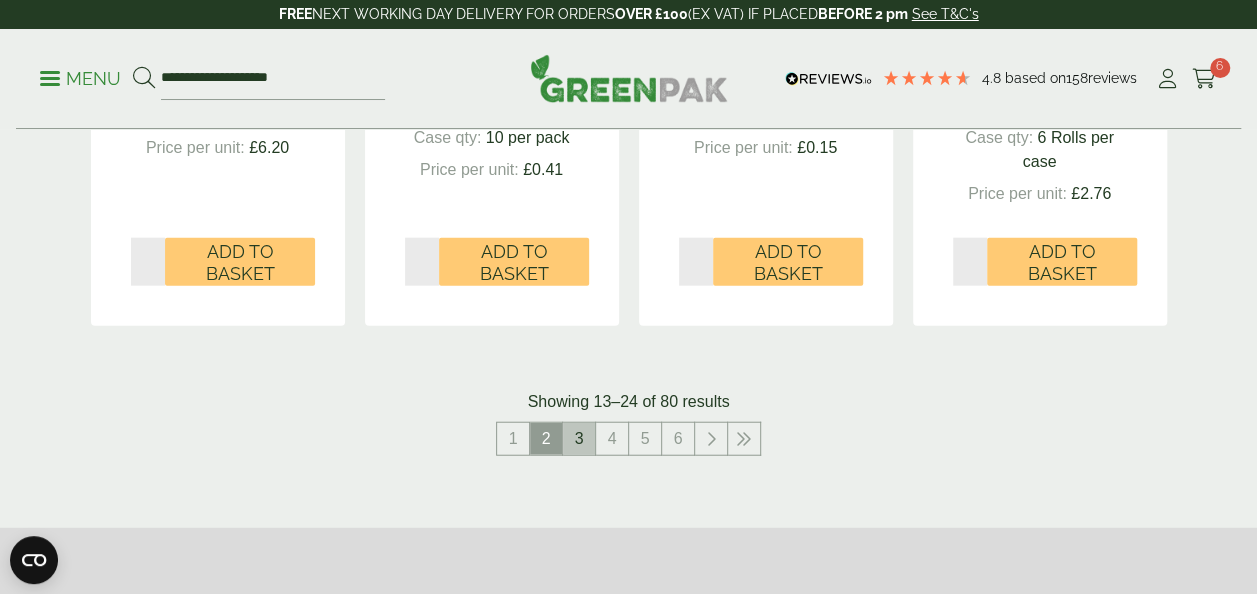 click on "3" at bounding box center (579, 439) 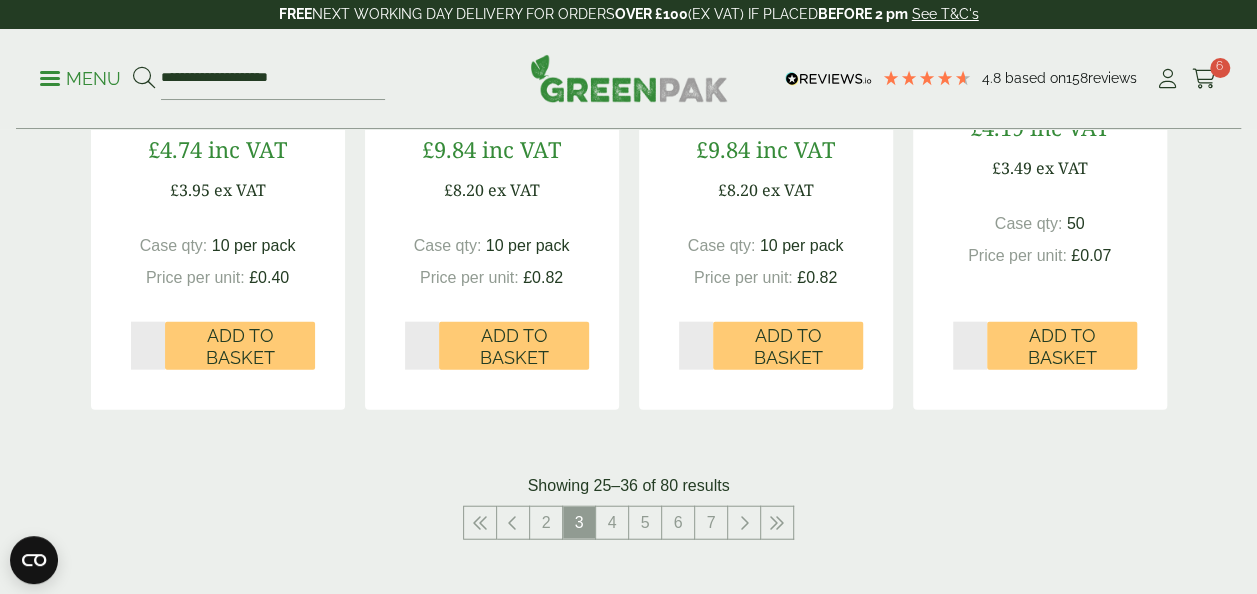 scroll, scrollTop: 2162, scrollLeft: 0, axis: vertical 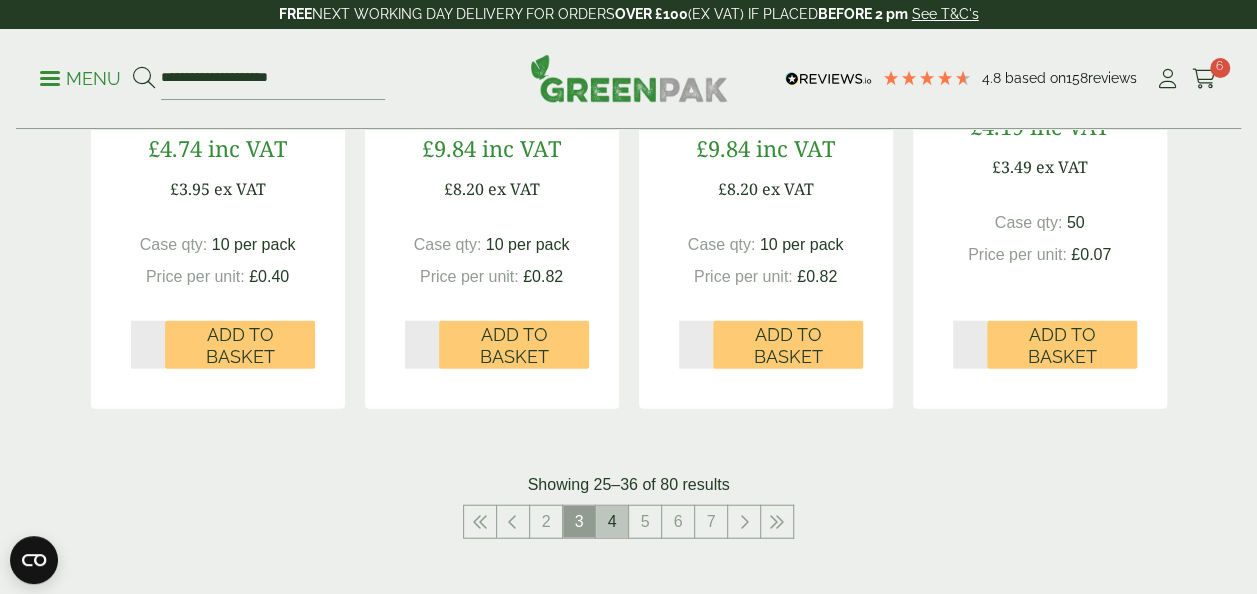 click on "4" at bounding box center [612, 522] 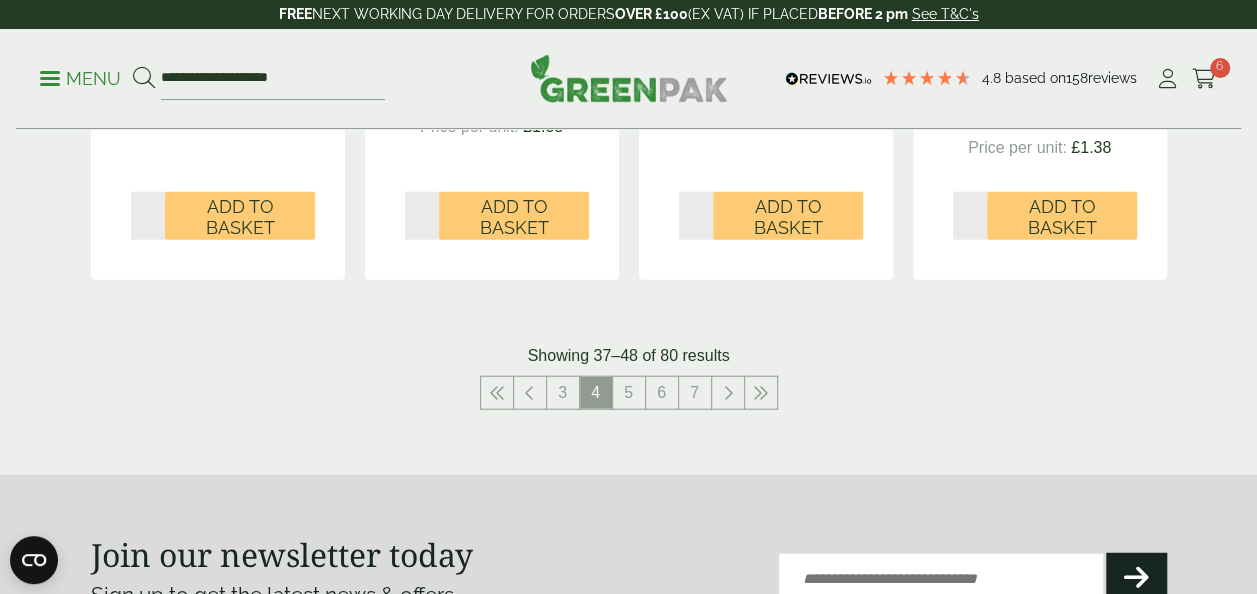 scroll, scrollTop: 2290, scrollLeft: 0, axis: vertical 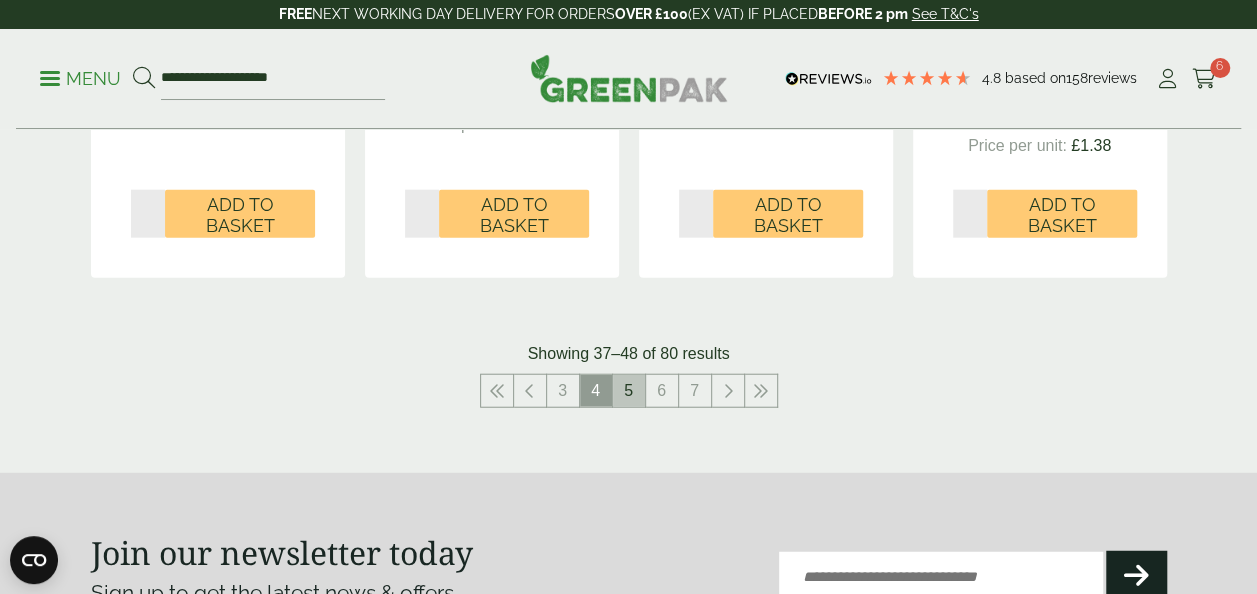 click on "5" at bounding box center (629, 391) 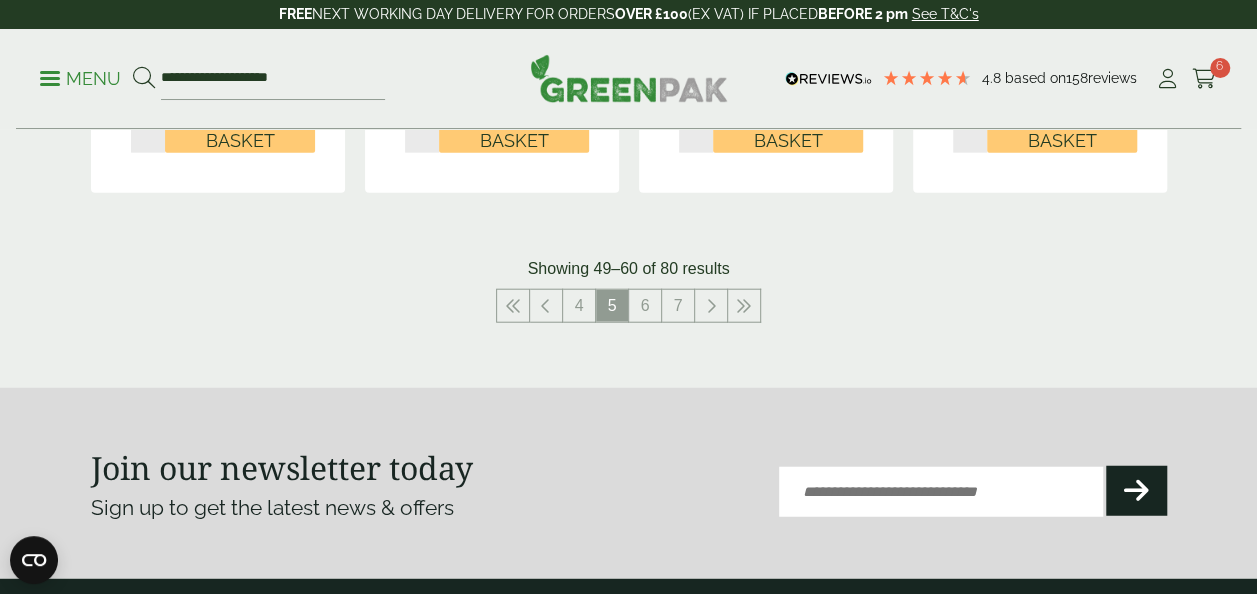 scroll, scrollTop: 2311, scrollLeft: 0, axis: vertical 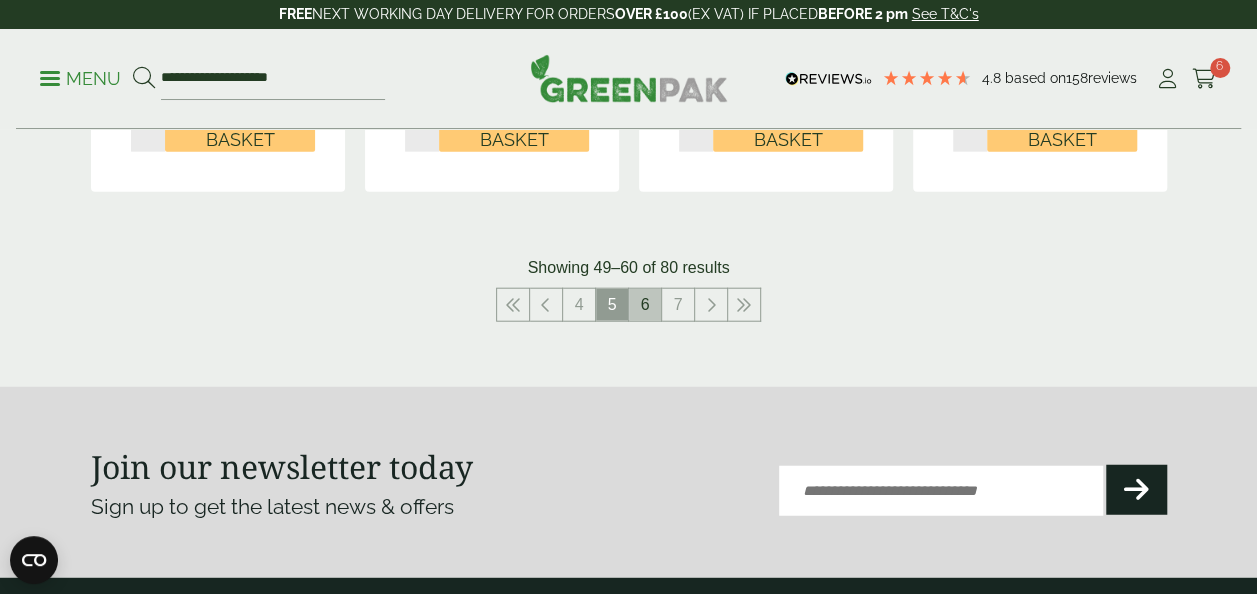 click on "6" at bounding box center (645, 305) 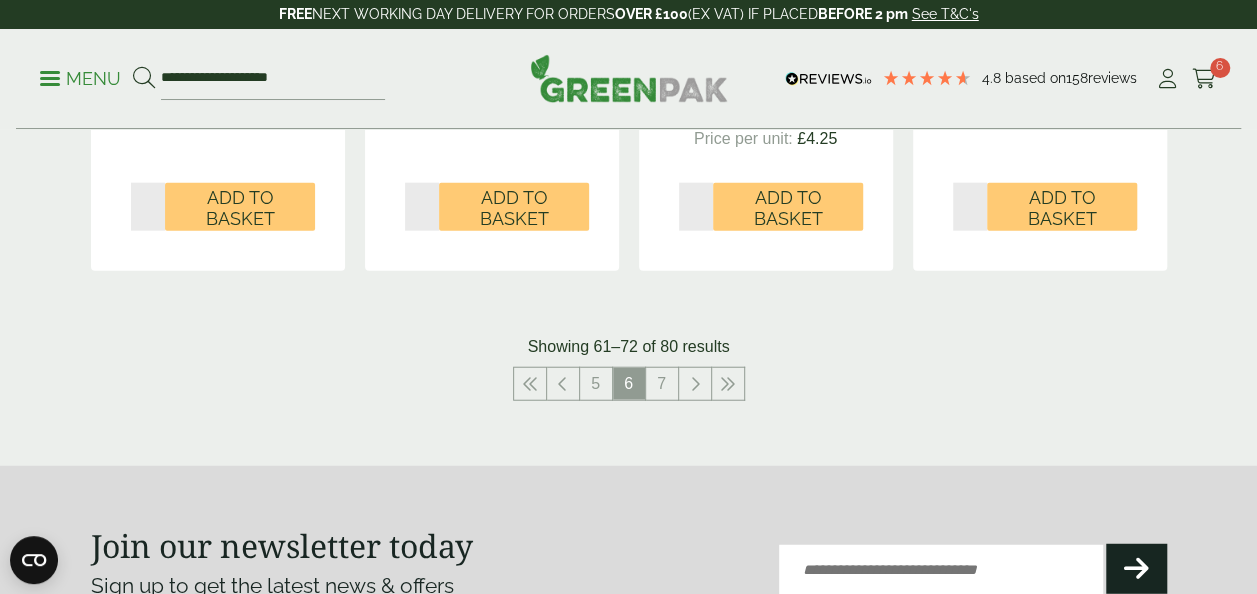 scroll, scrollTop: 2358, scrollLeft: 0, axis: vertical 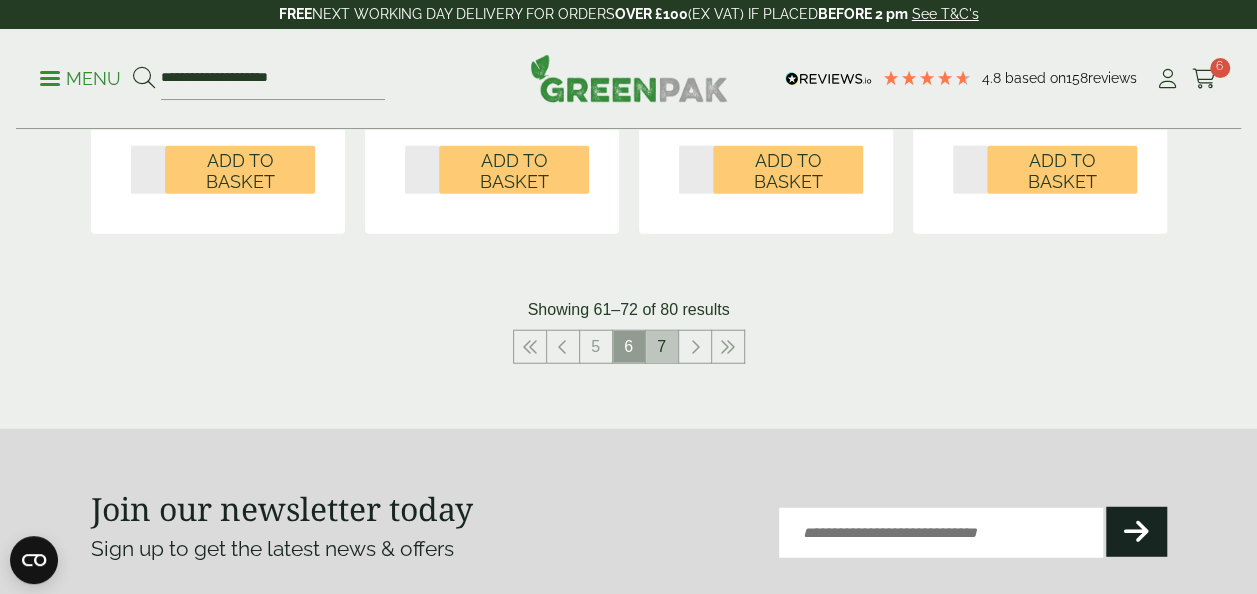 click on "7" at bounding box center [662, 347] 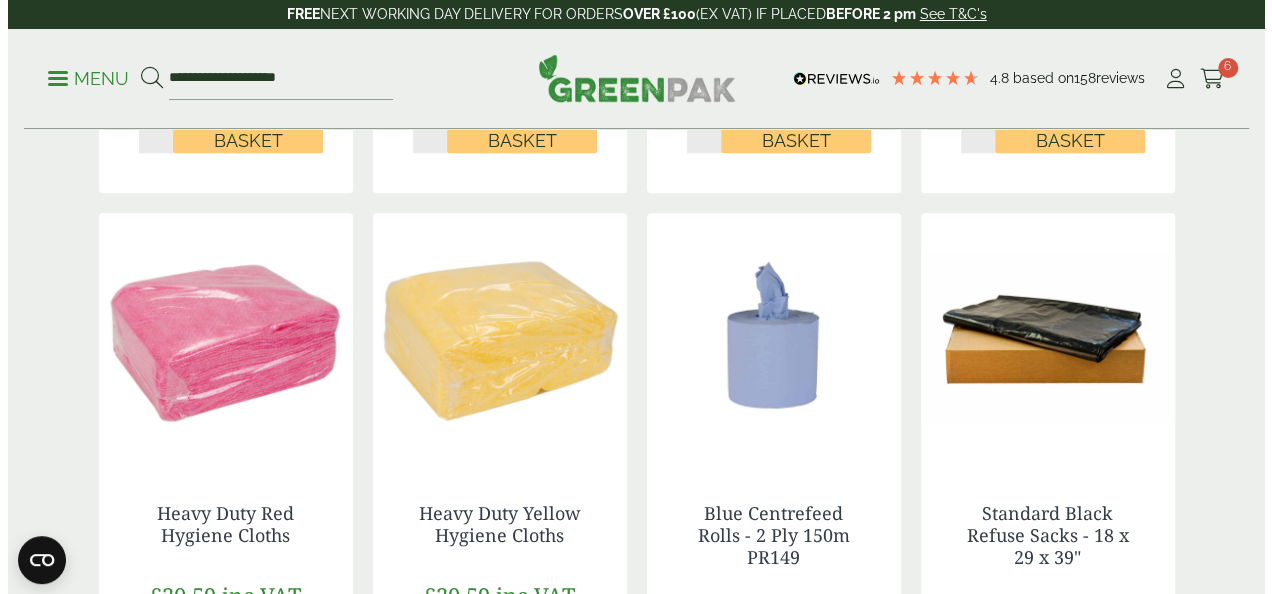 scroll, scrollTop: 890, scrollLeft: 0, axis: vertical 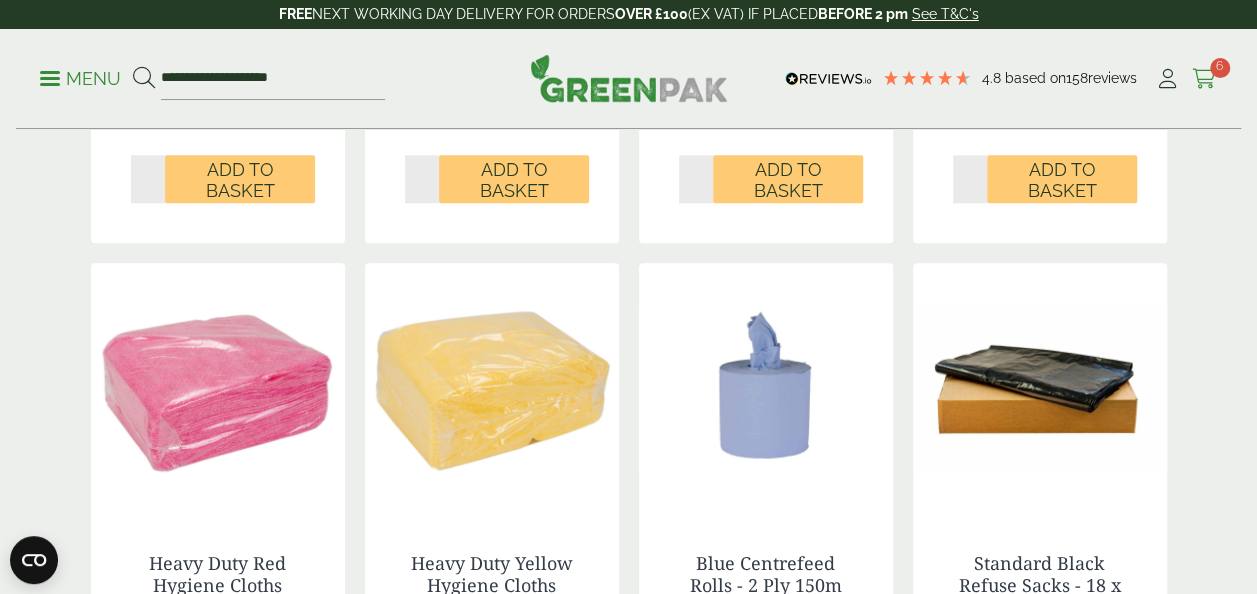 click at bounding box center (1204, 79) 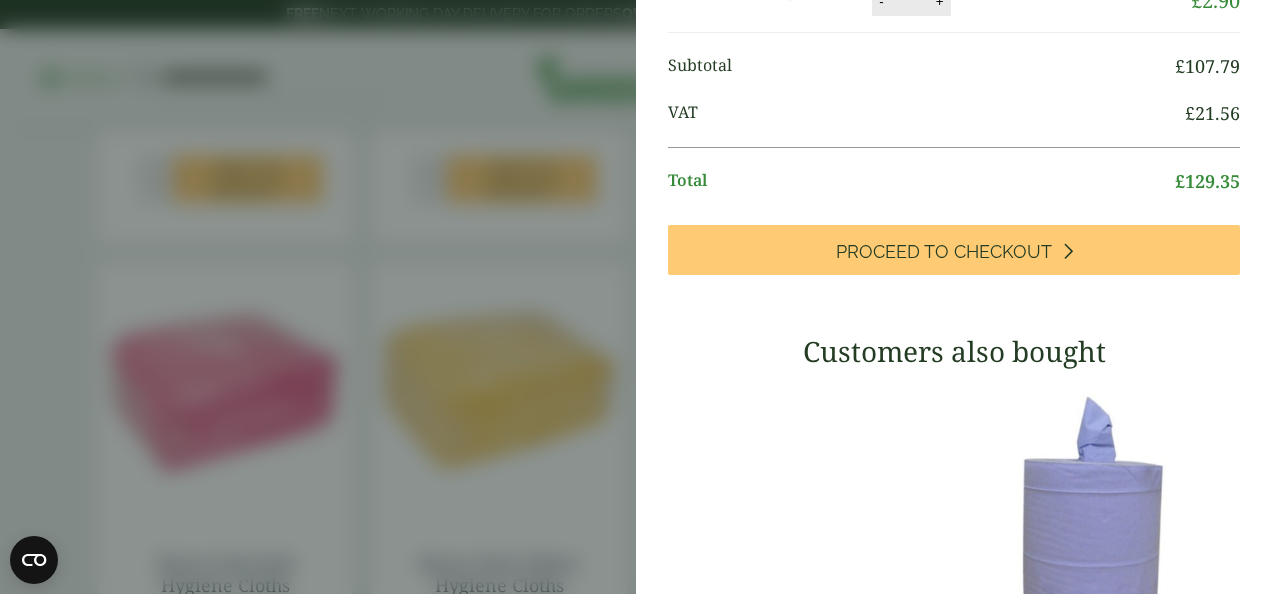 scroll, scrollTop: 485, scrollLeft: 0, axis: vertical 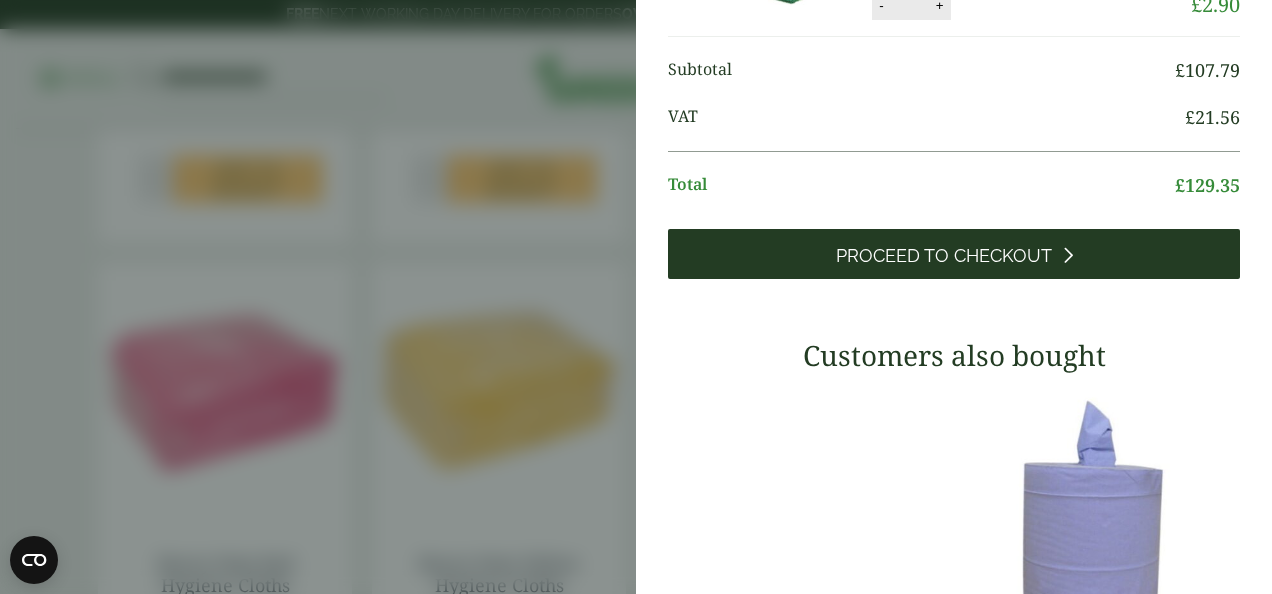 click on "Proceed to Checkout" at bounding box center [954, 254] 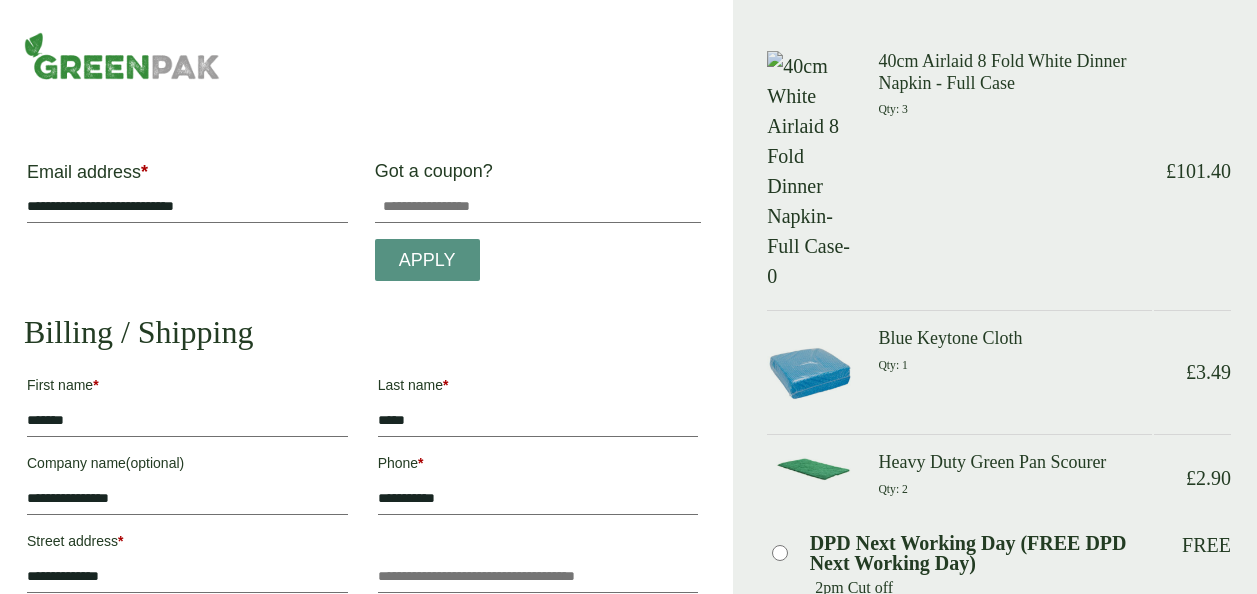 scroll, scrollTop: 0, scrollLeft: 0, axis: both 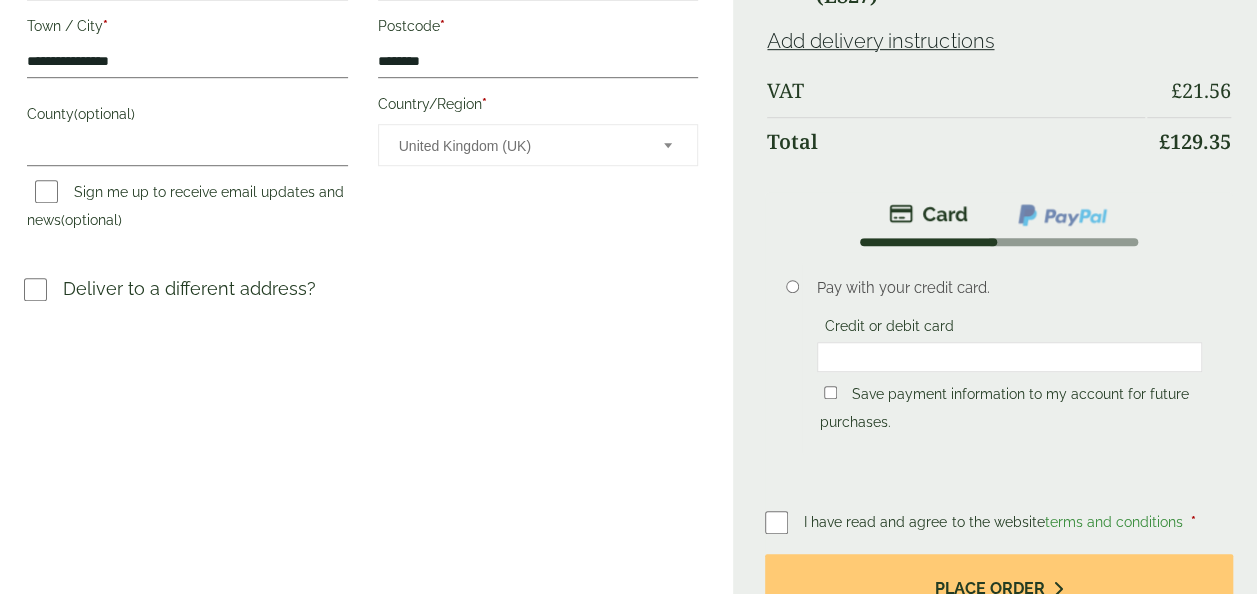 click on "Credit or debit card" at bounding box center [1009, 346] 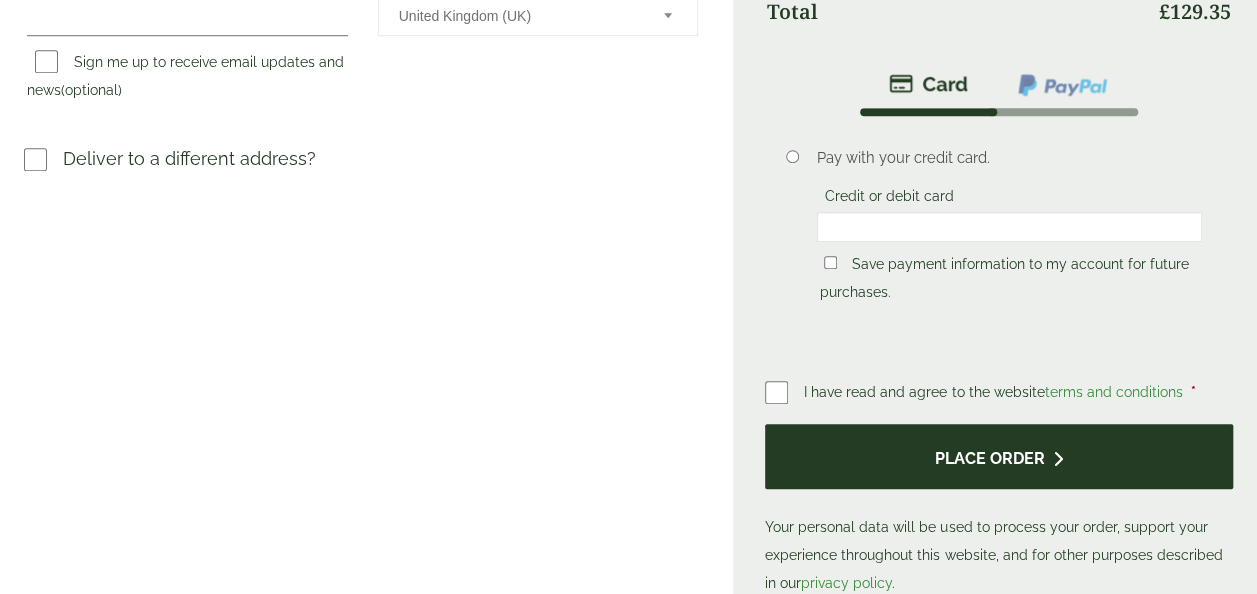 click on "Place order" at bounding box center [999, 456] 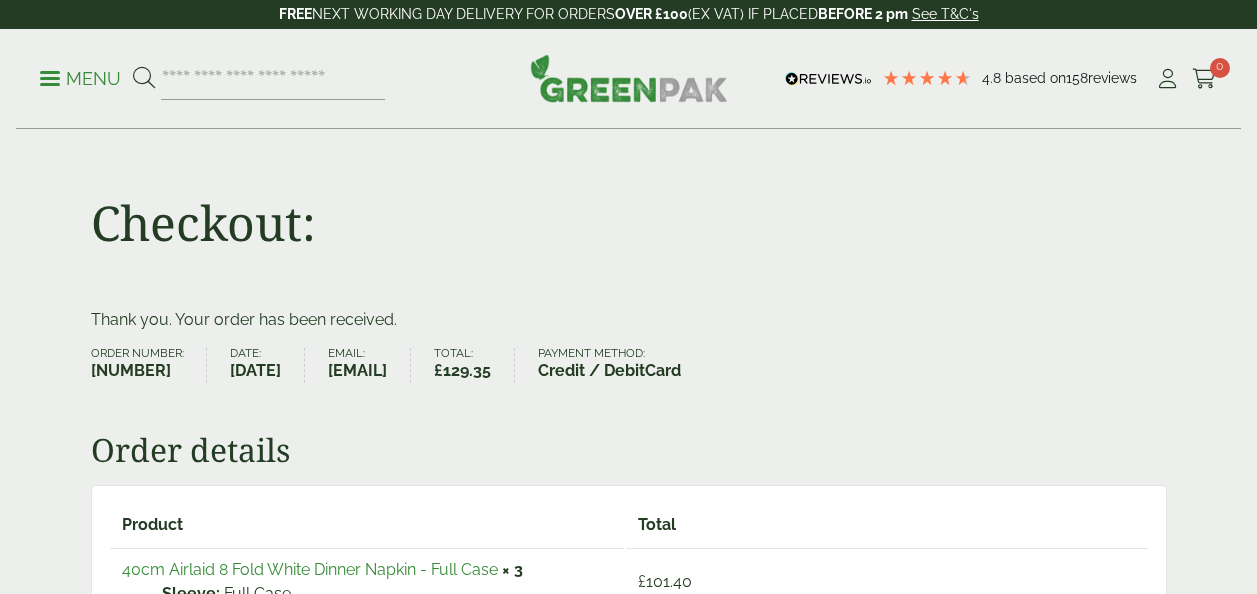 scroll, scrollTop: 0, scrollLeft: 0, axis: both 